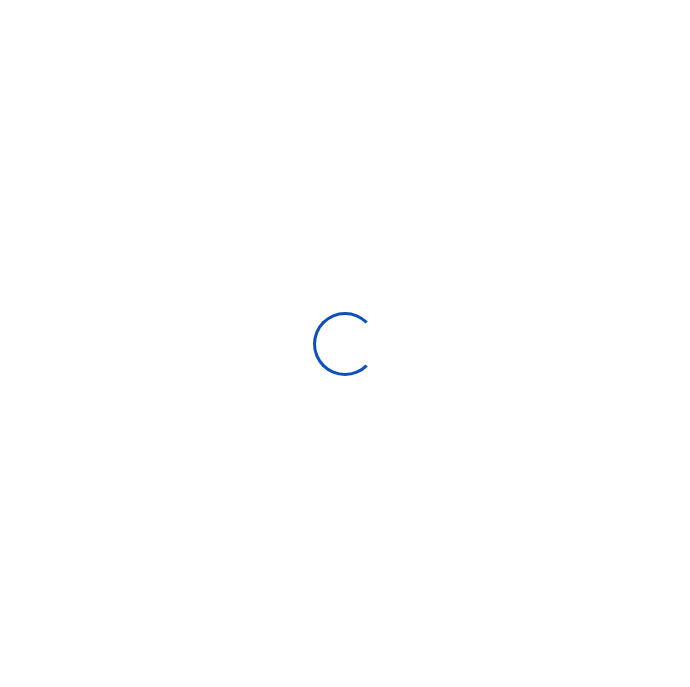 scroll, scrollTop: 0, scrollLeft: 0, axis: both 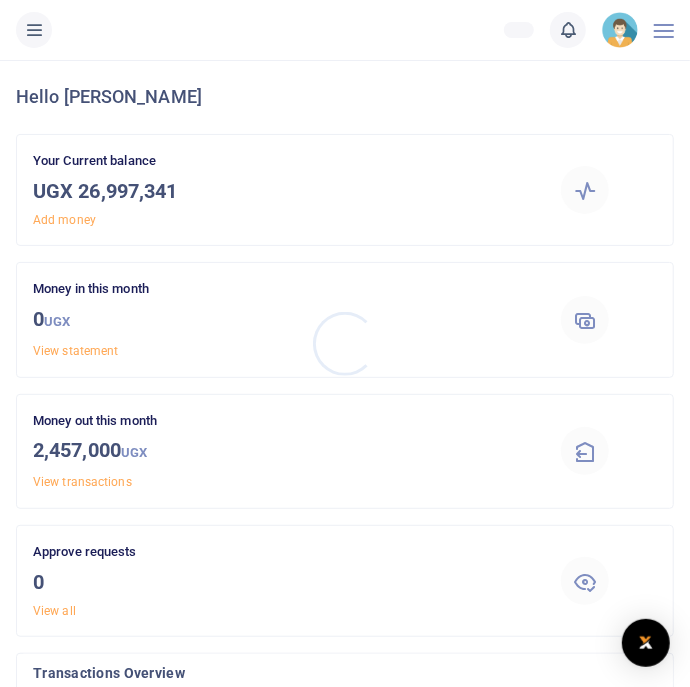 click at bounding box center (345, 343) 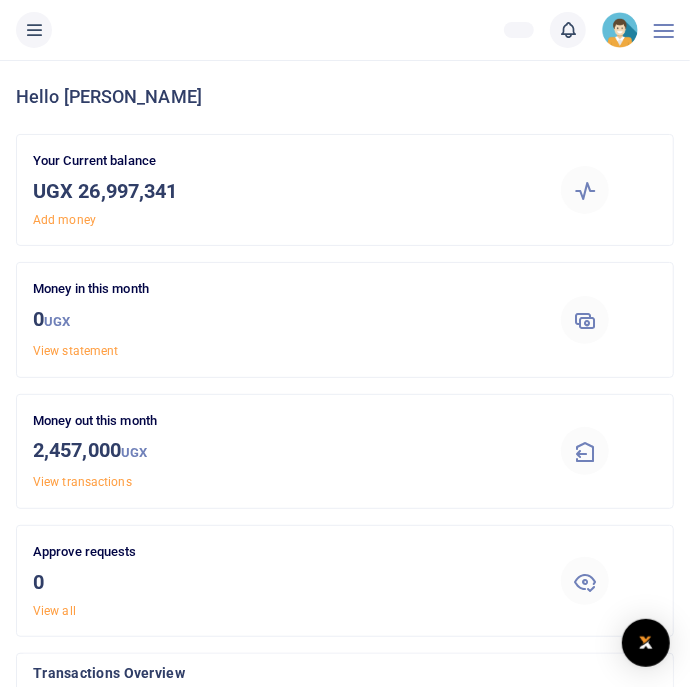 click at bounding box center [34, 30] 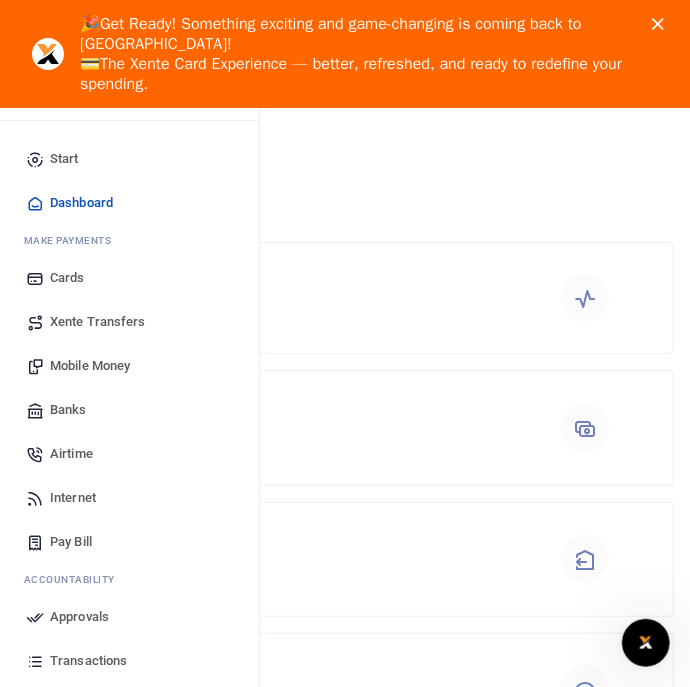 scroll, scrollTop: 0, scrollLeft: 0, axis: both 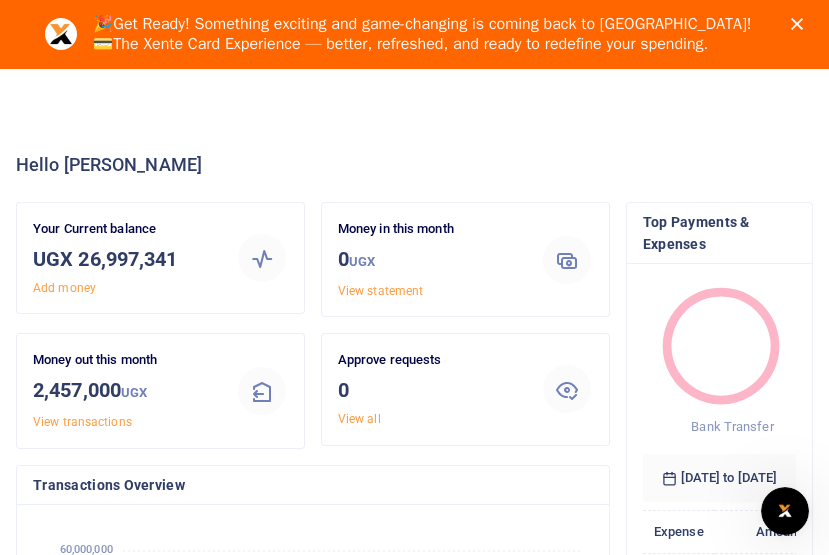 click 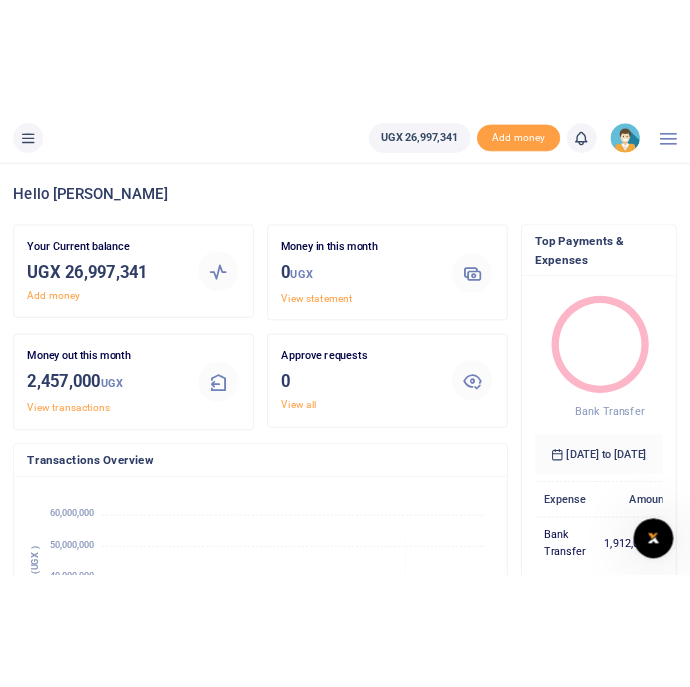 scroll, scrollTop: 1, scrollLeft: 1, axis: both 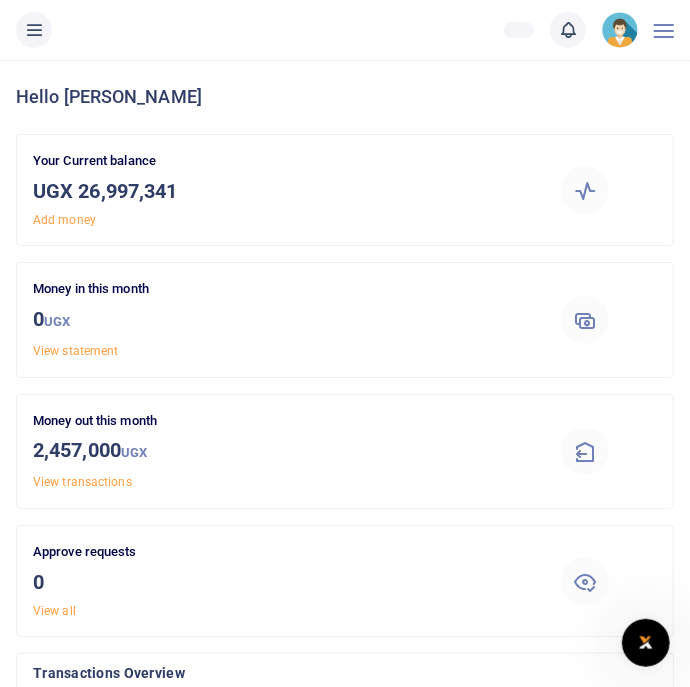 click at bounding box center (34, 30) 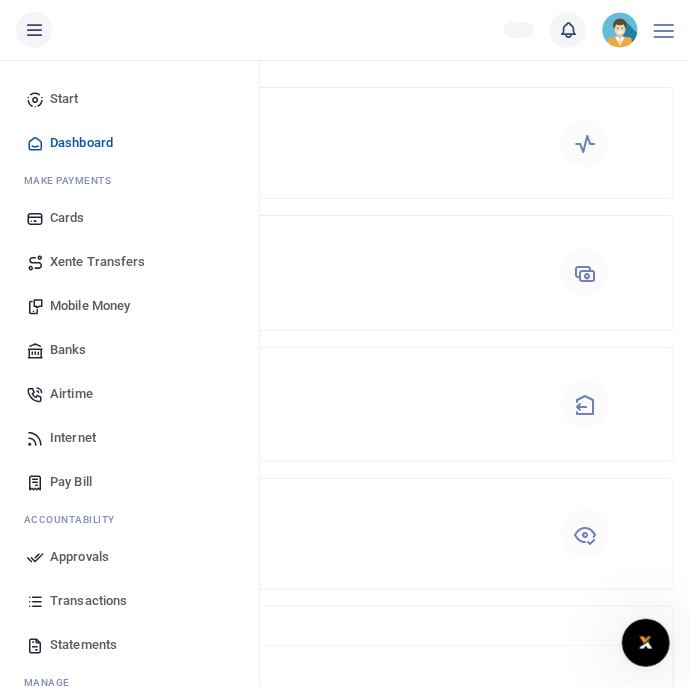 scroll, scrollTop: 48, scrollLeft: 0, axis: vertical 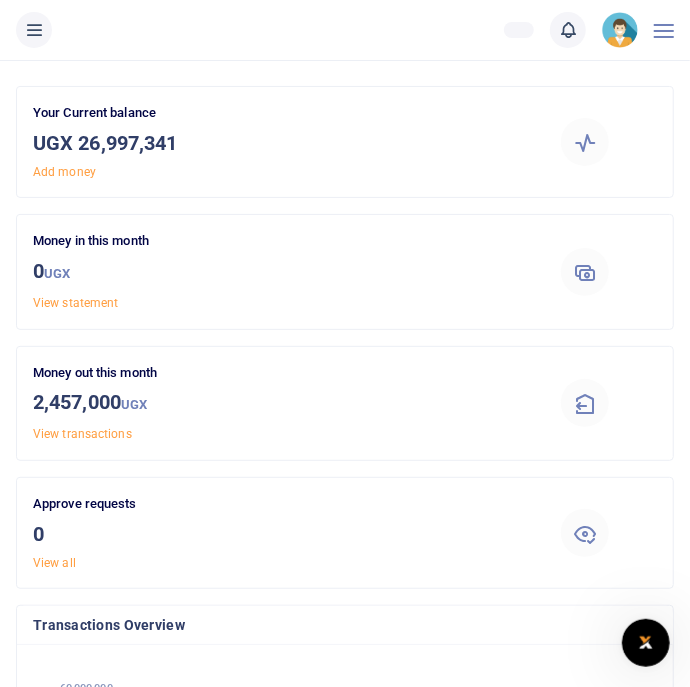 click at bounding box center (34, 30) 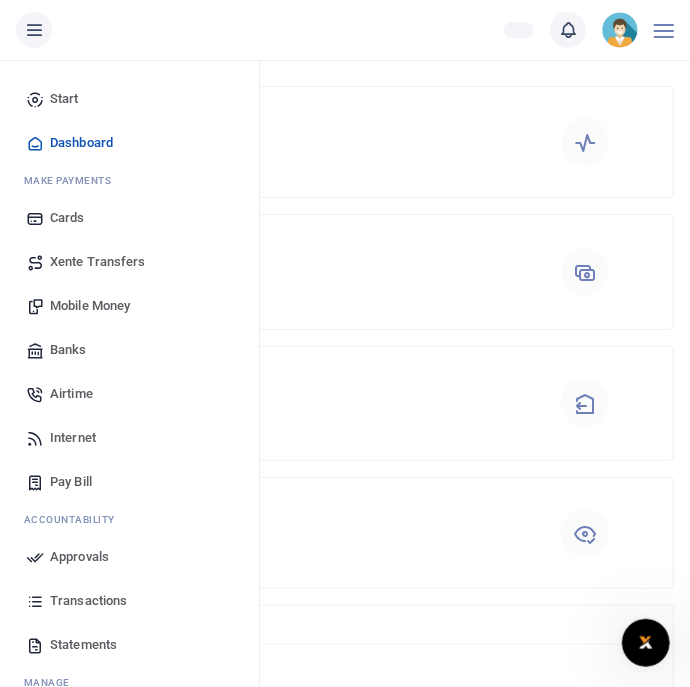 click on "Transactions" at bounding box center [88, 601] 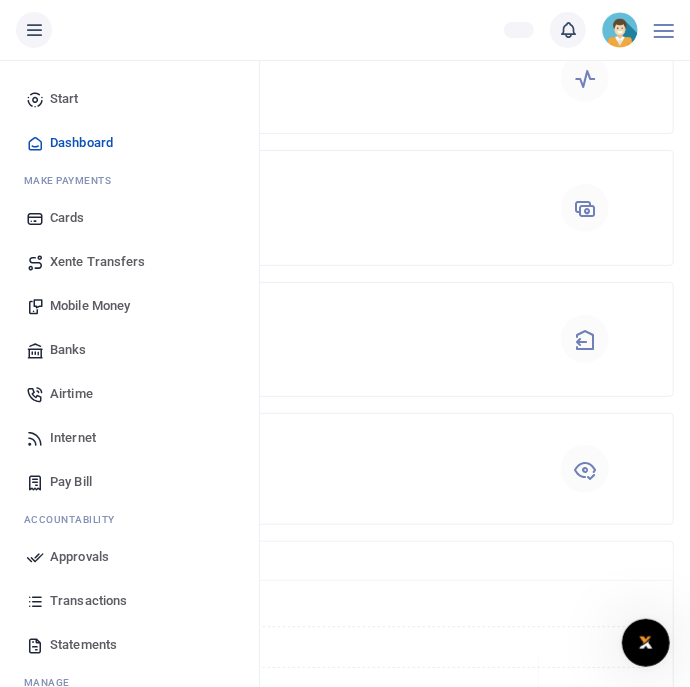 scroll, scrollTop: 144, scrollLeft: 0, axis: vertical 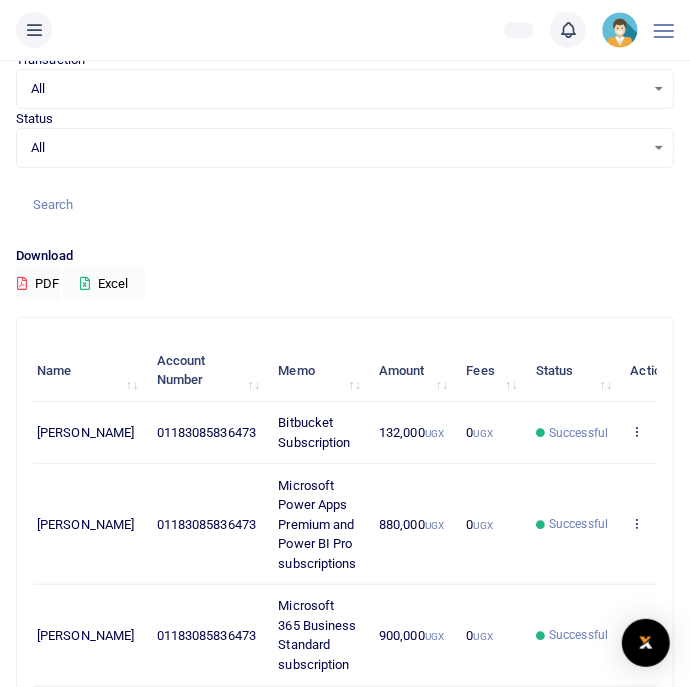 click at bounding box center (345, 204) 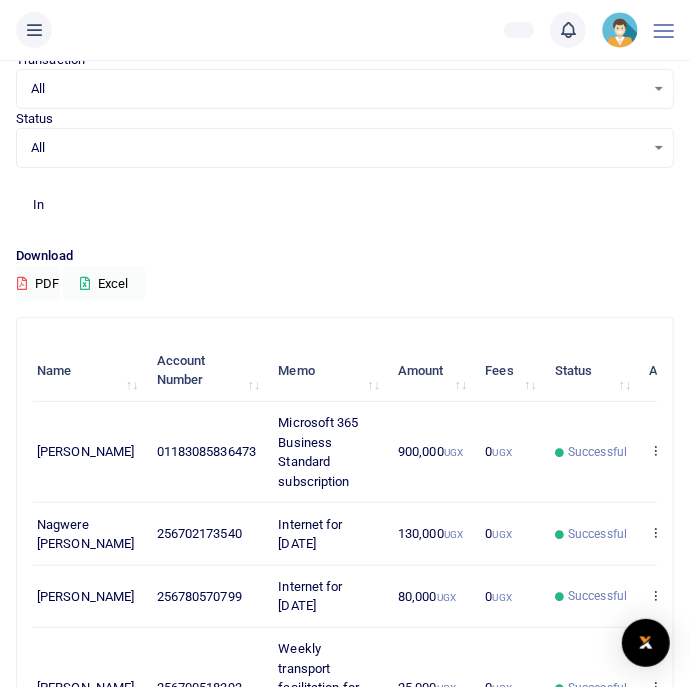 scroll, scrollTop: 0, scrollLeft: 199, axis: horizontal 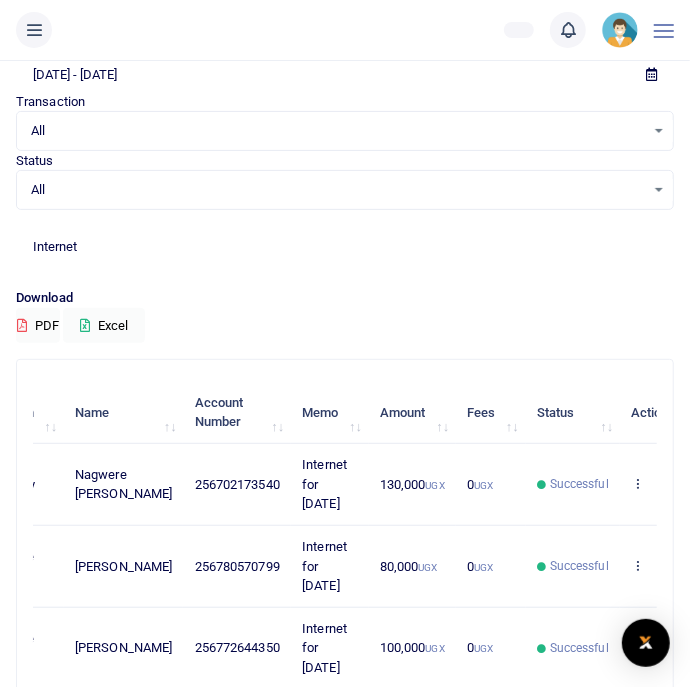 type on "Internet" 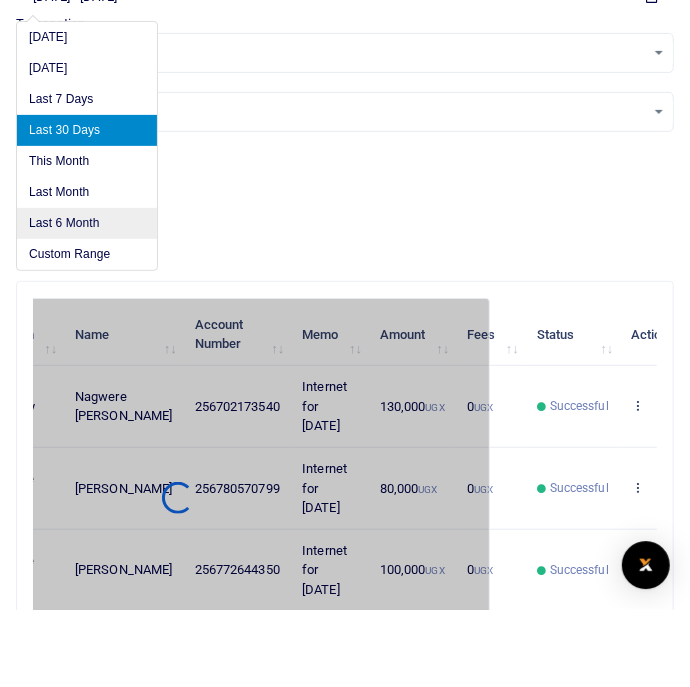 click on "Last 6 Month" at bounding box center (87, 301) 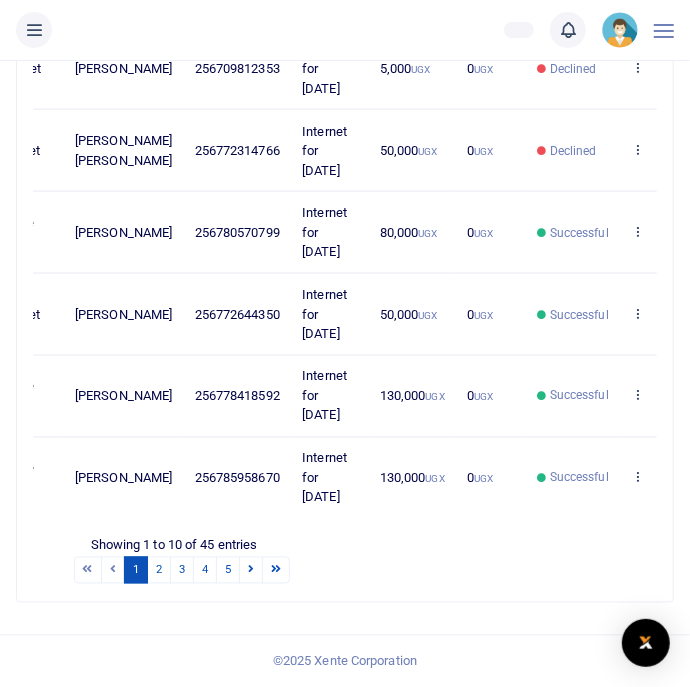 scroll, scrollTop: 893, scrollLeft: 0, axis: vertical 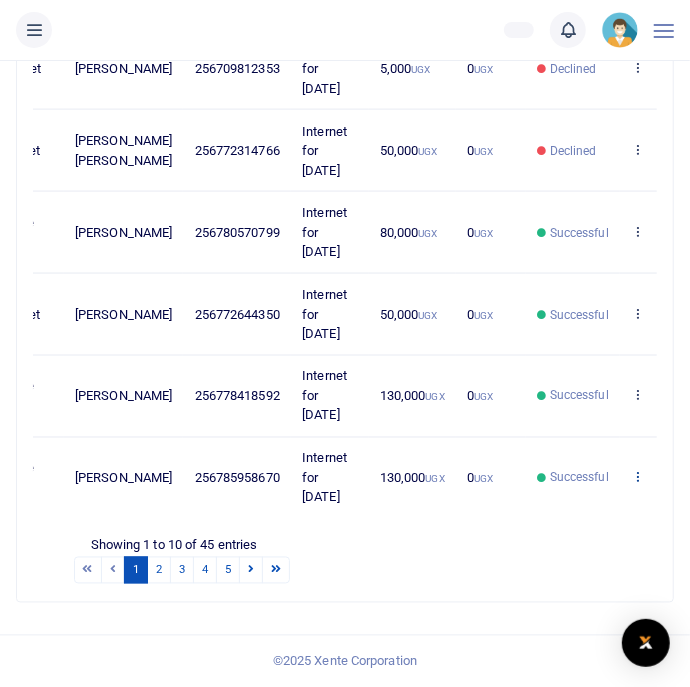 click at bounding box center [637, 477] 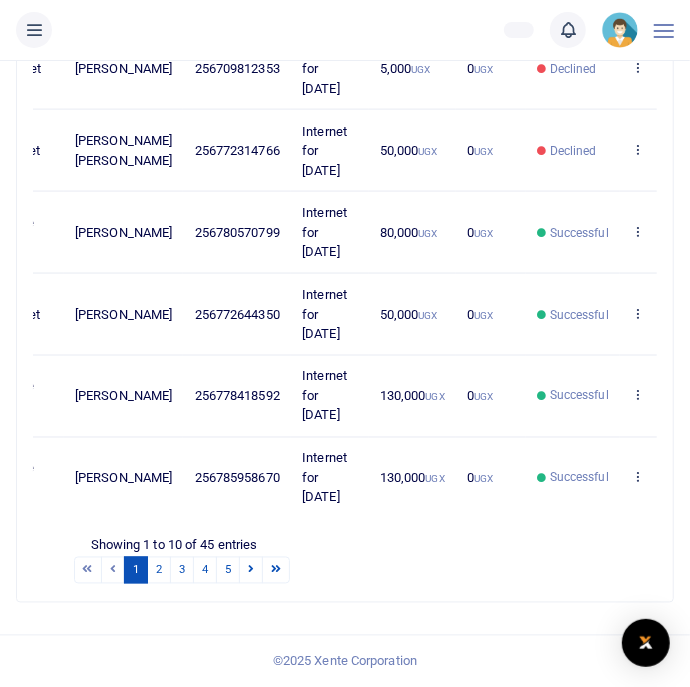 click on "Send again" at bounding box center (524, 699) 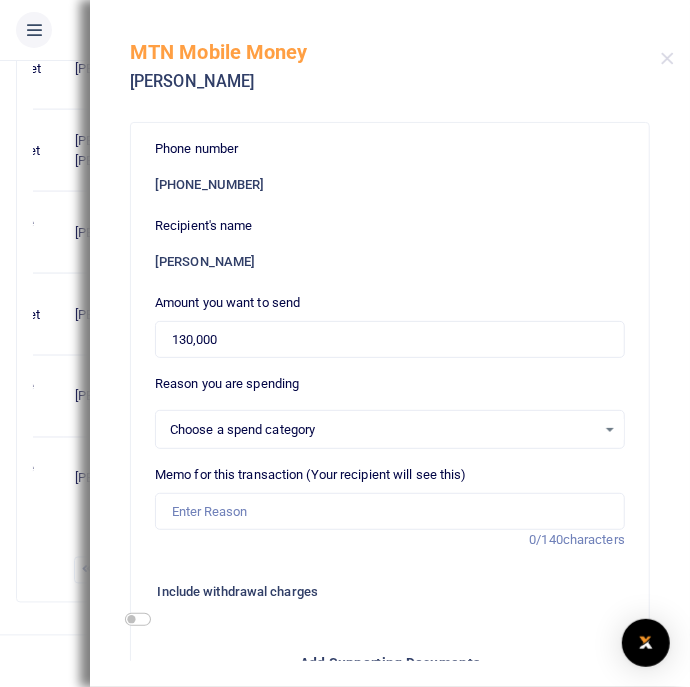 select on "12" 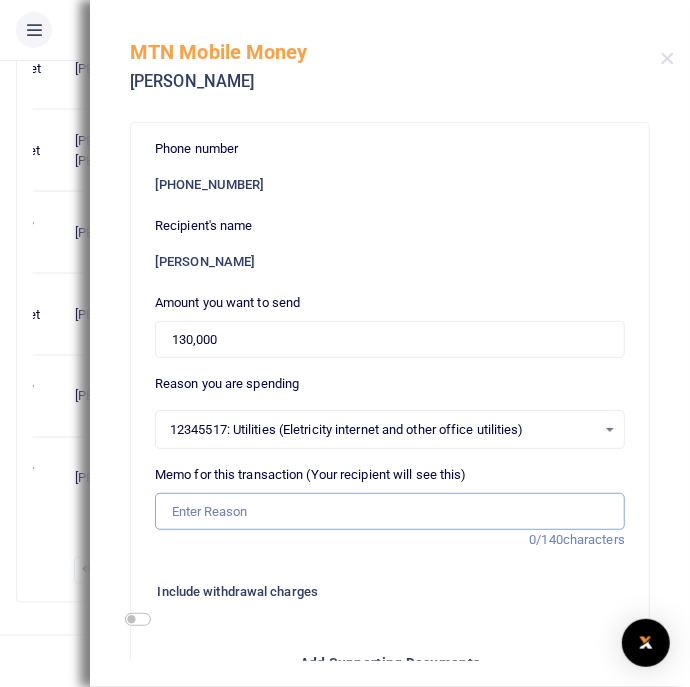 click on "Memo for this transaction (Your recipient will see this)" at bounding box center (390, 512) 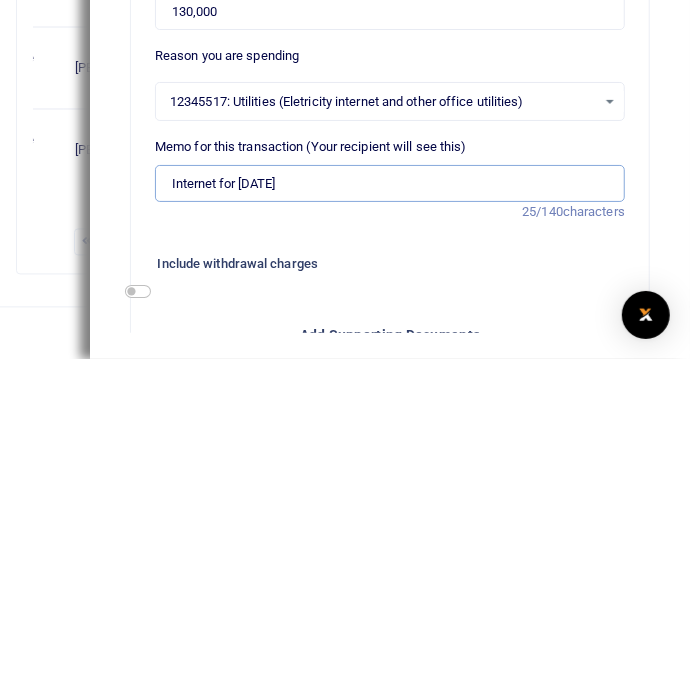 scroll, scrollTop: 893, scrollLeft: 0, axis: vertical 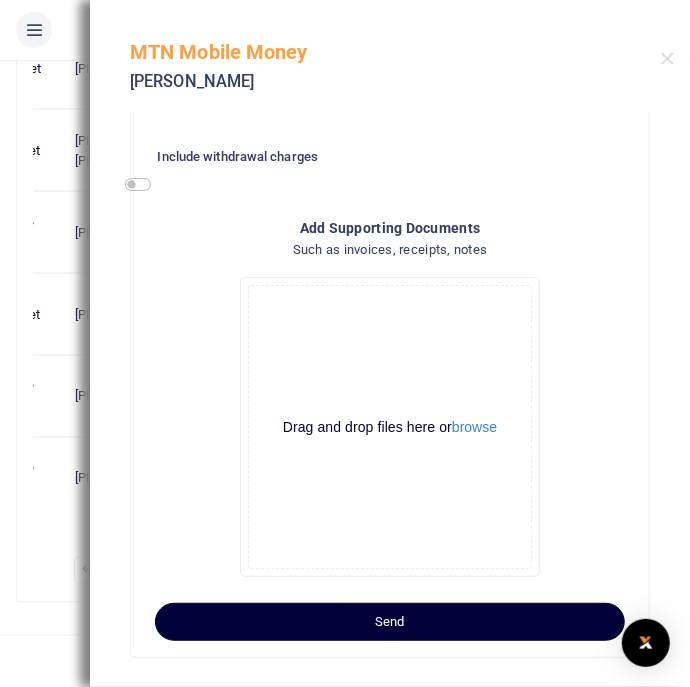 type on "Internet for July 2025" 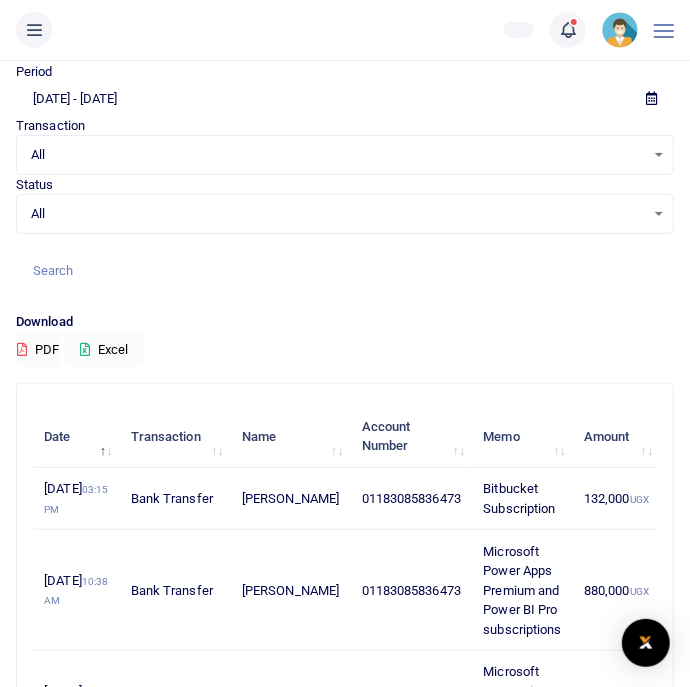 scroll, scrollTop: 0, scrollLeft: 0, axis: both 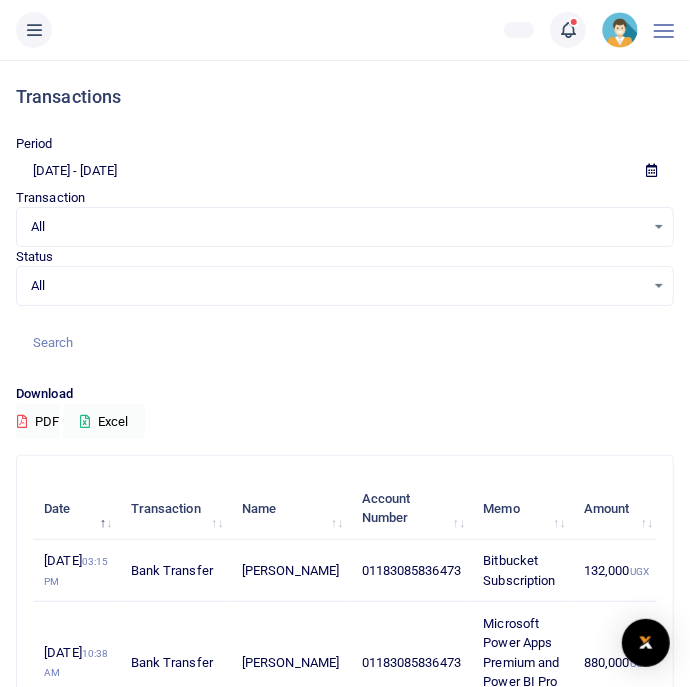 click at bounding box center (34, 30) 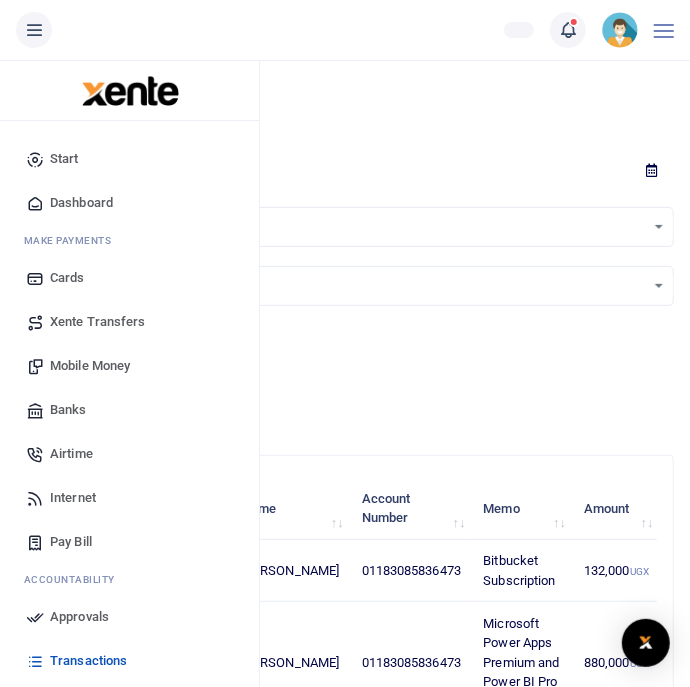 click on "Approvals" at bounding box center (79, 617) 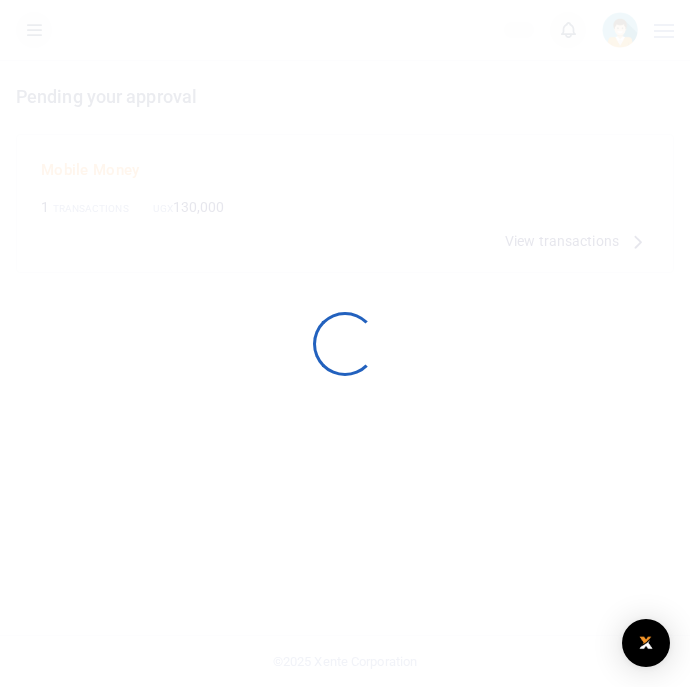 scroll, scrollTop: 0, scrollLeft: 0, axis: both 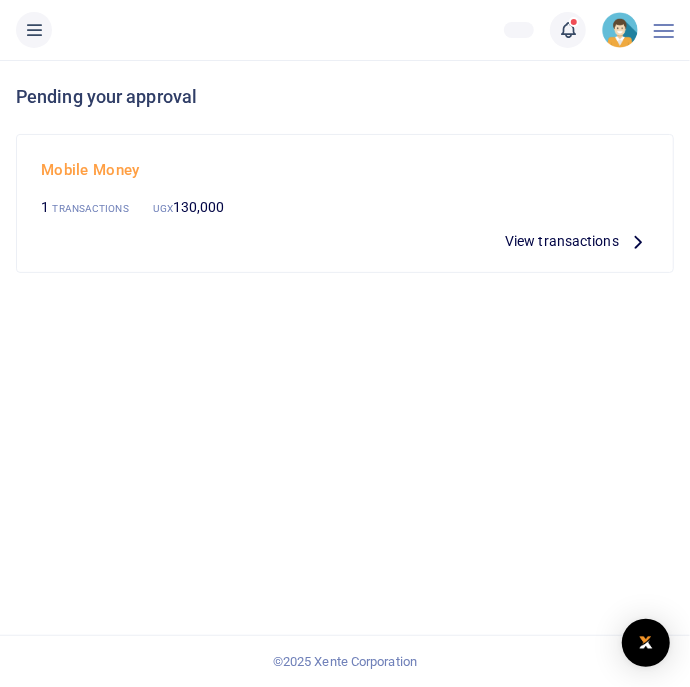 click on "View transactions" at bounding box center [562, 241] 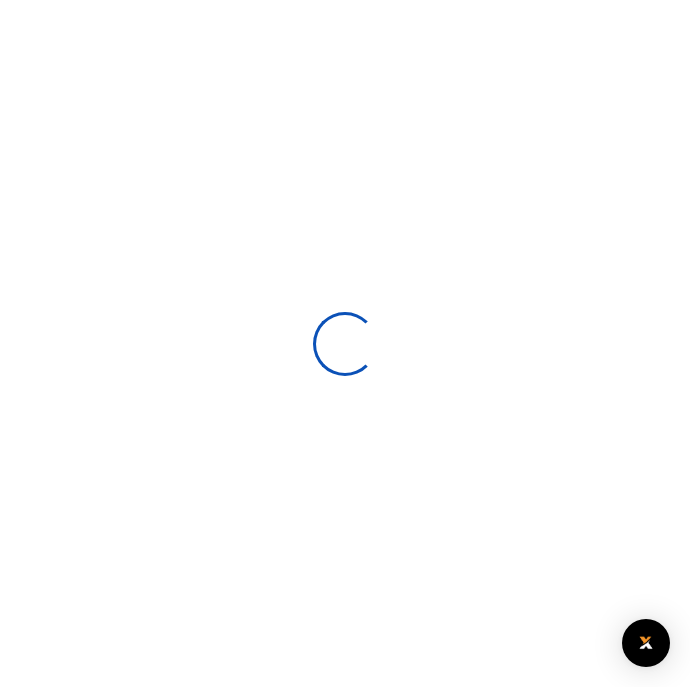 scroll, scrollTop: 0, scrollLeft: 0, axis: both 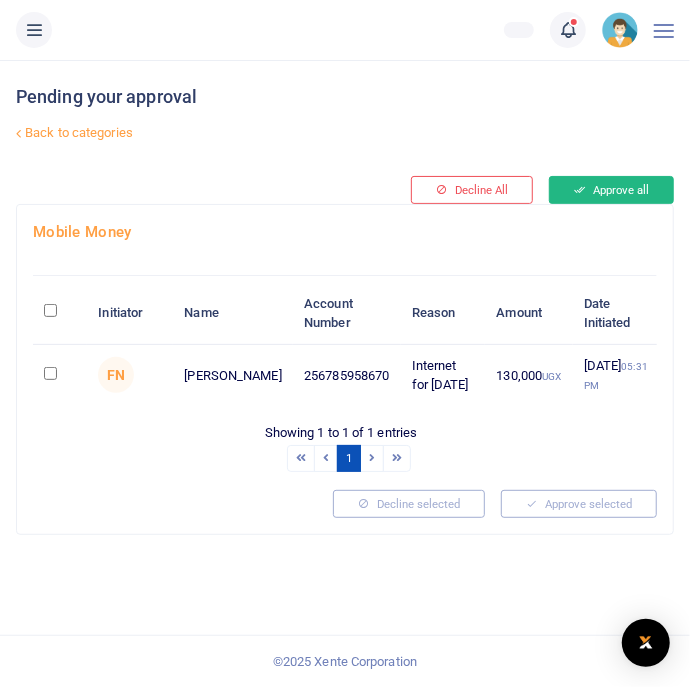 click on "Approve all" at bounding box center (611, 190) 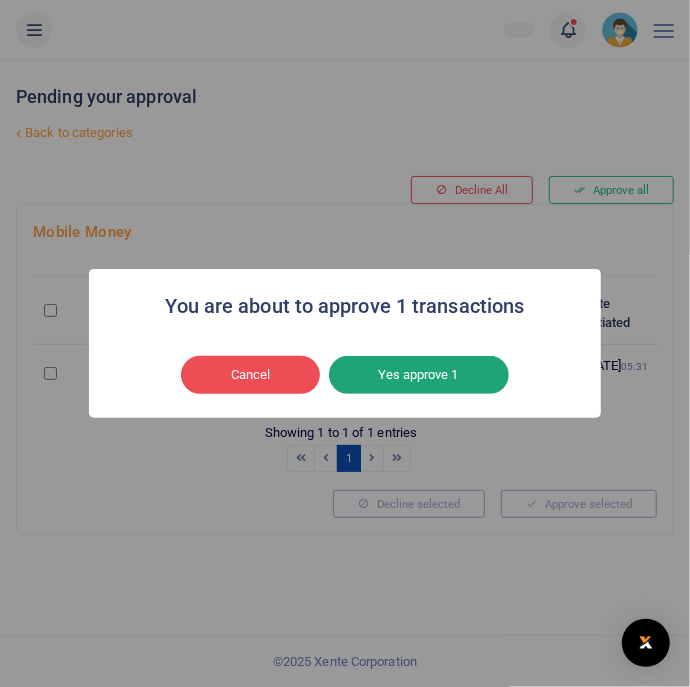 click on "Yes approve 1" at bounding box center [419, 375] 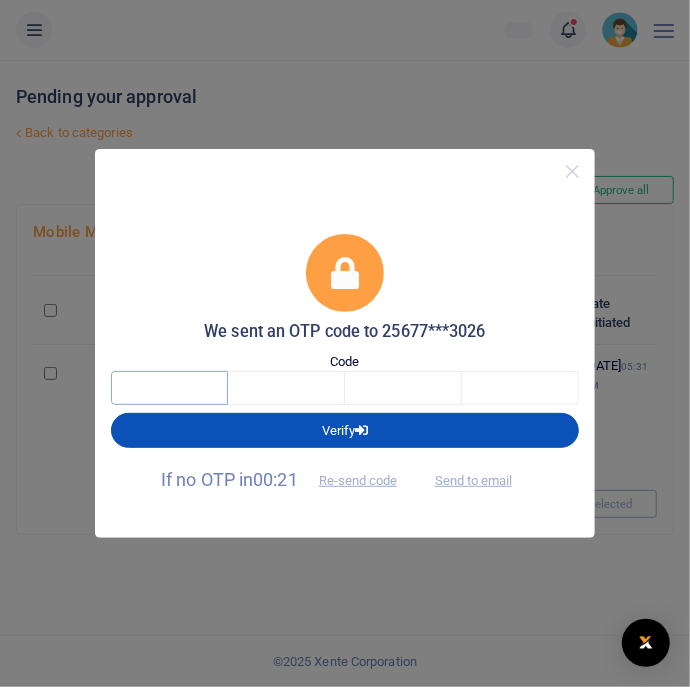 click at bounding box center [169, 388] 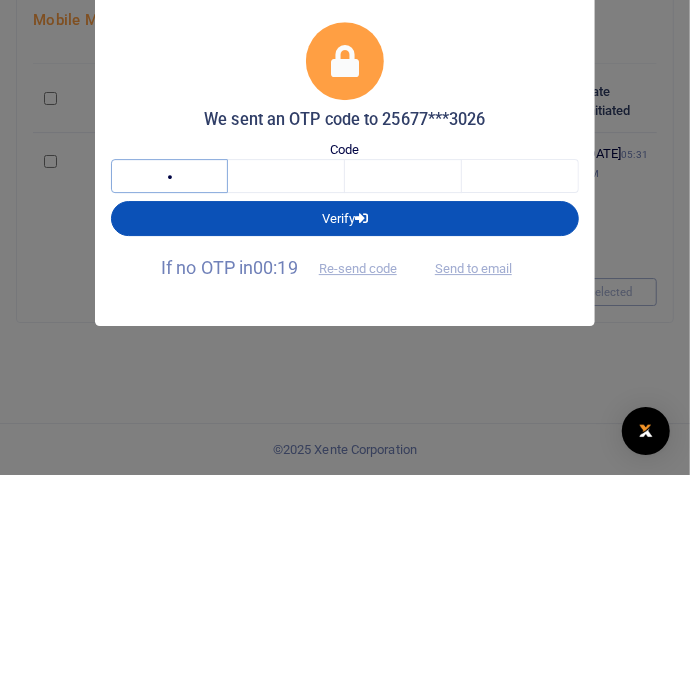 type on "2" 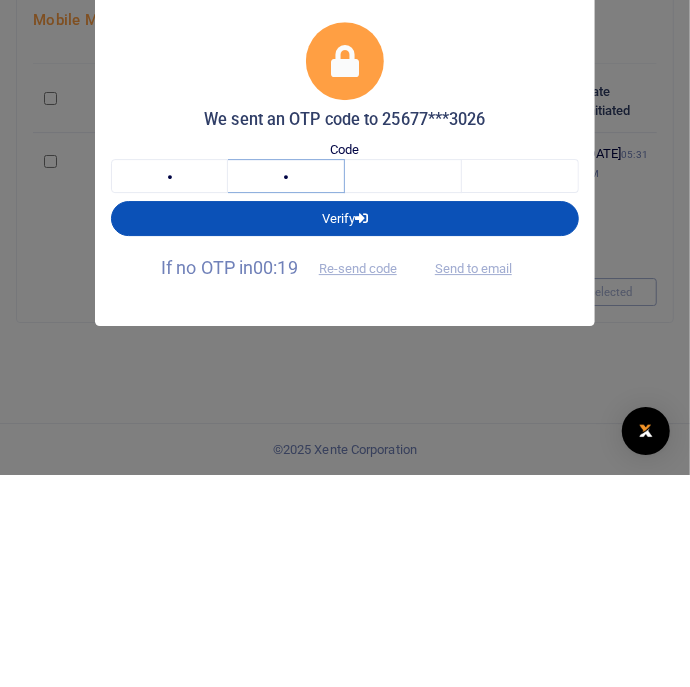type on "1" 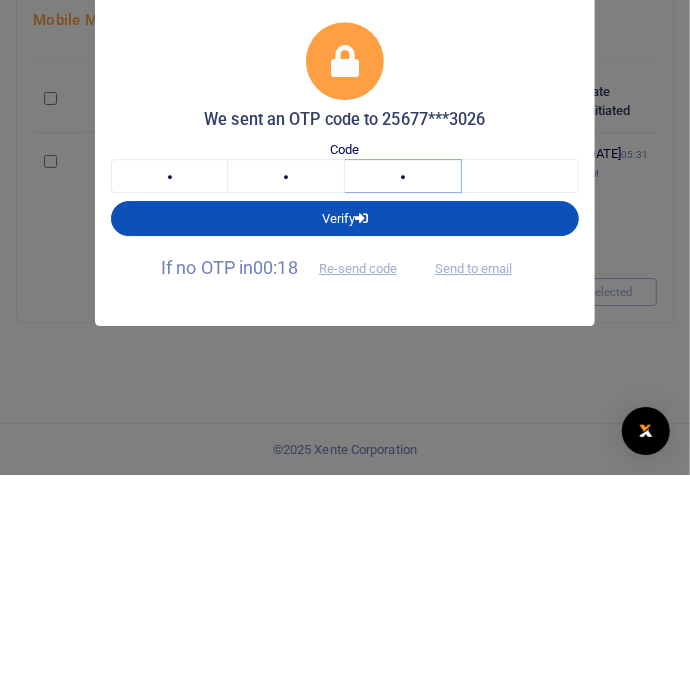 type on "7" 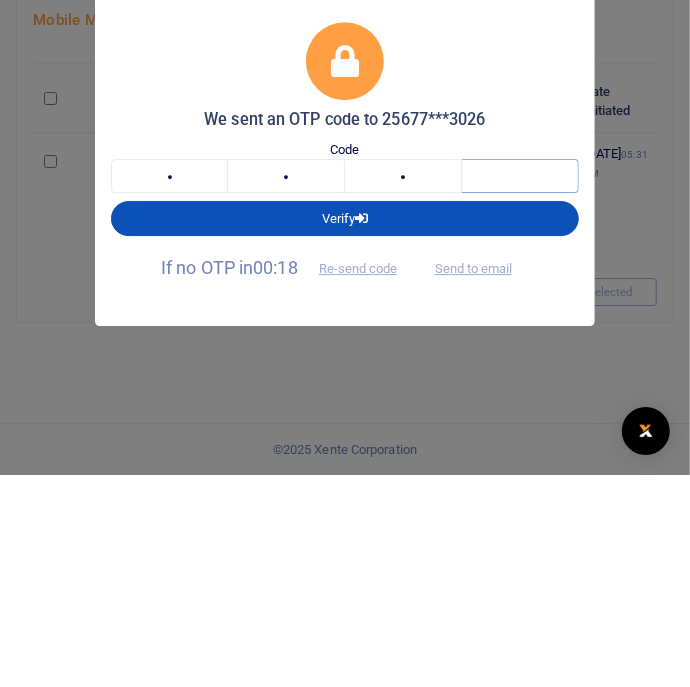 type on "5" 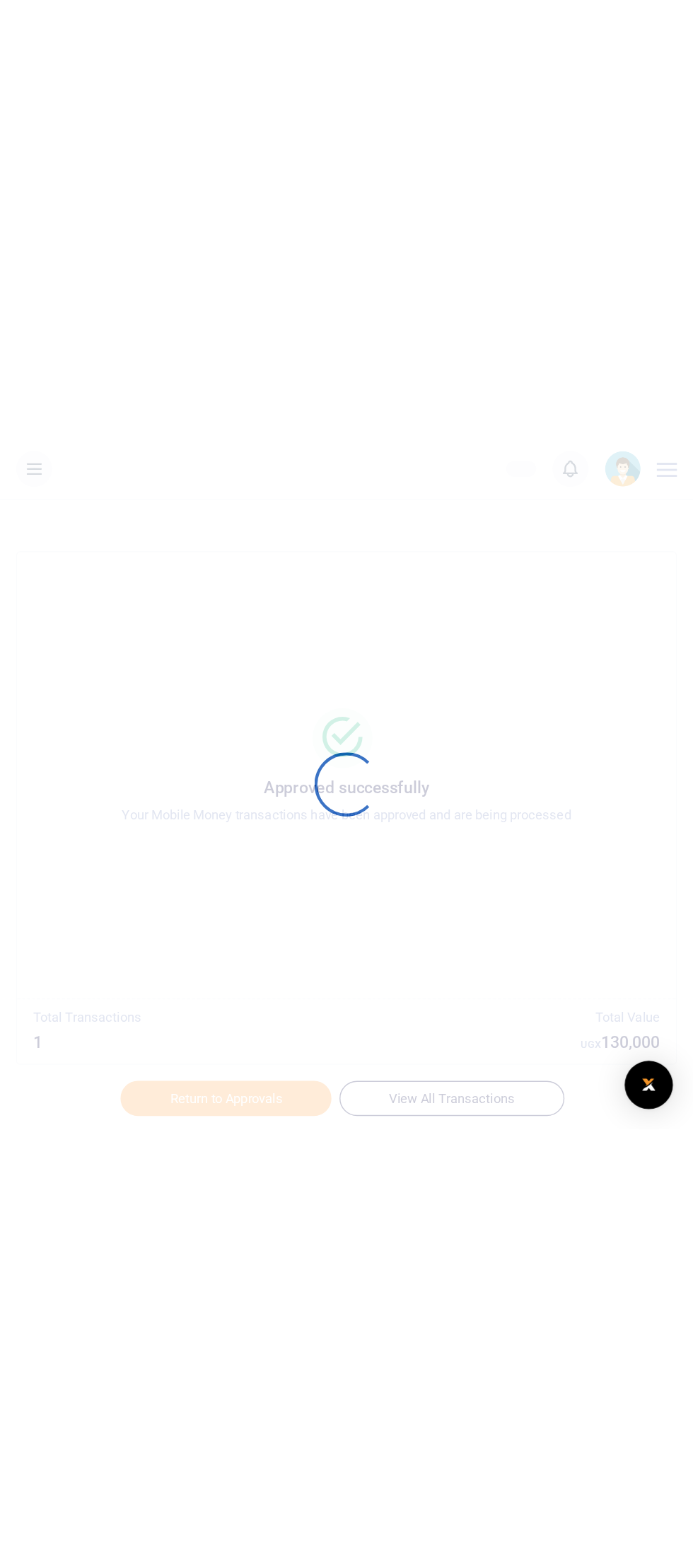 scroll, scrollTop: 0, scrollLeft: 0, axis: both 